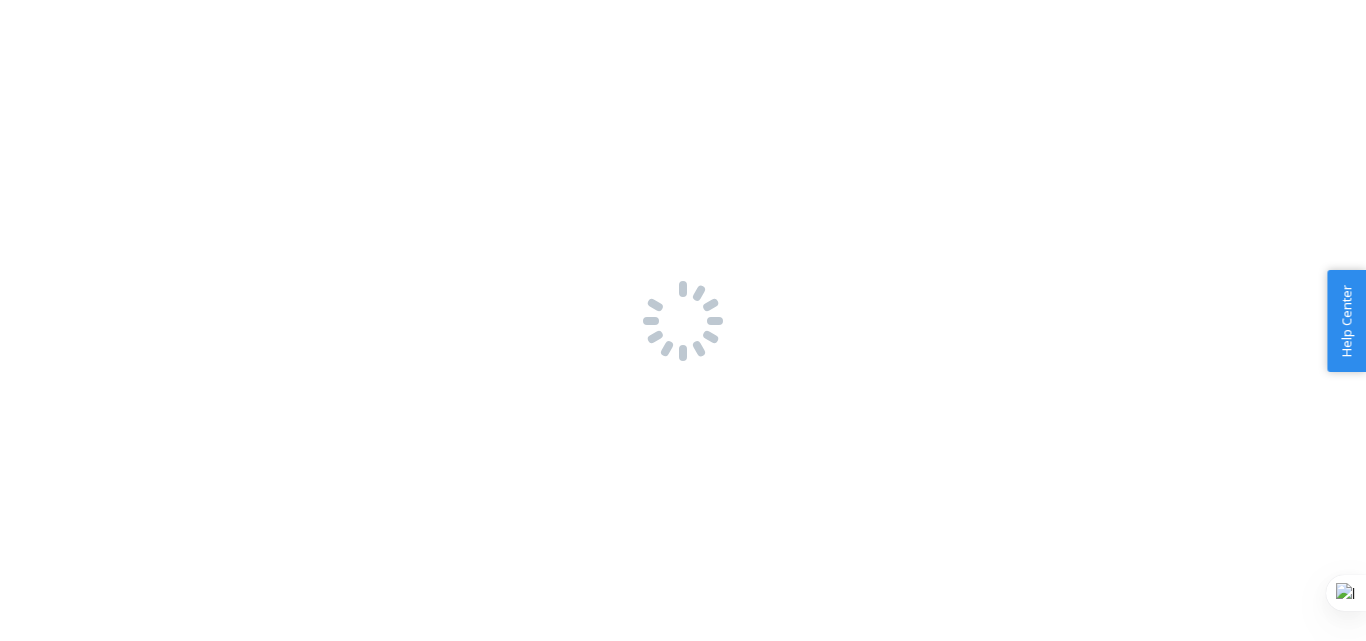 scroll, scrollTop: 0, scrollLeft: 0, axis: both 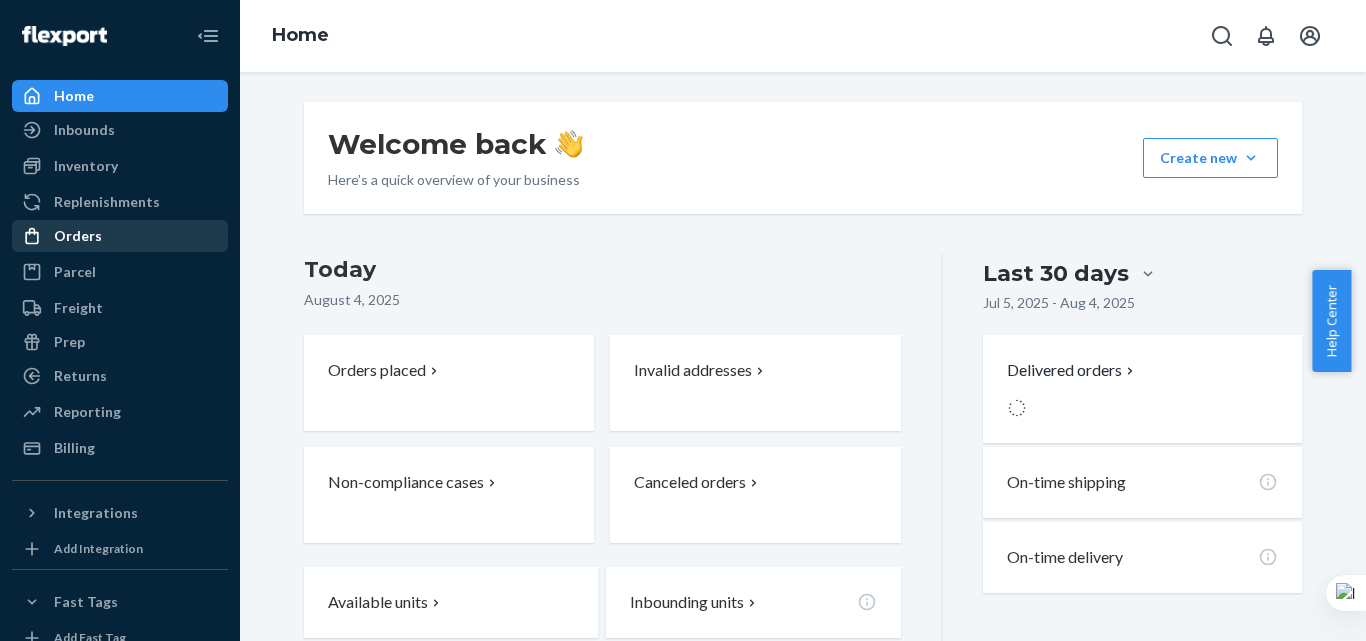 click on "Orders" at bounding box center (120, 236) 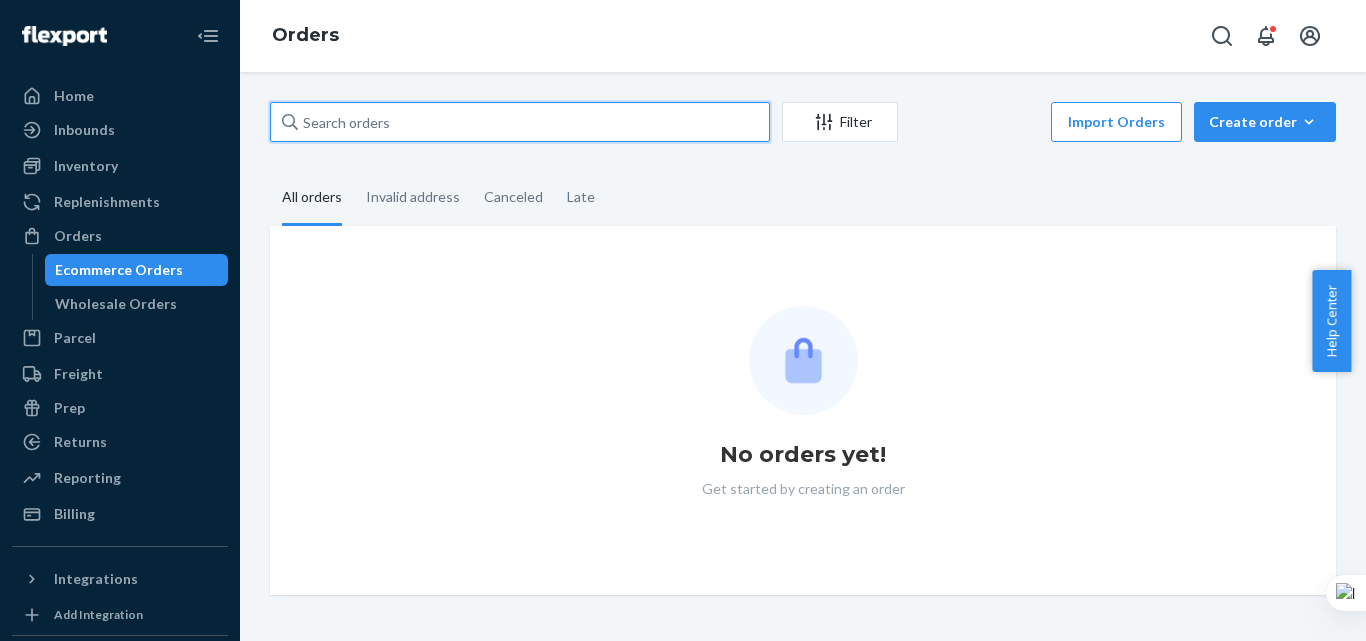 click at bounding box center [520, 122] 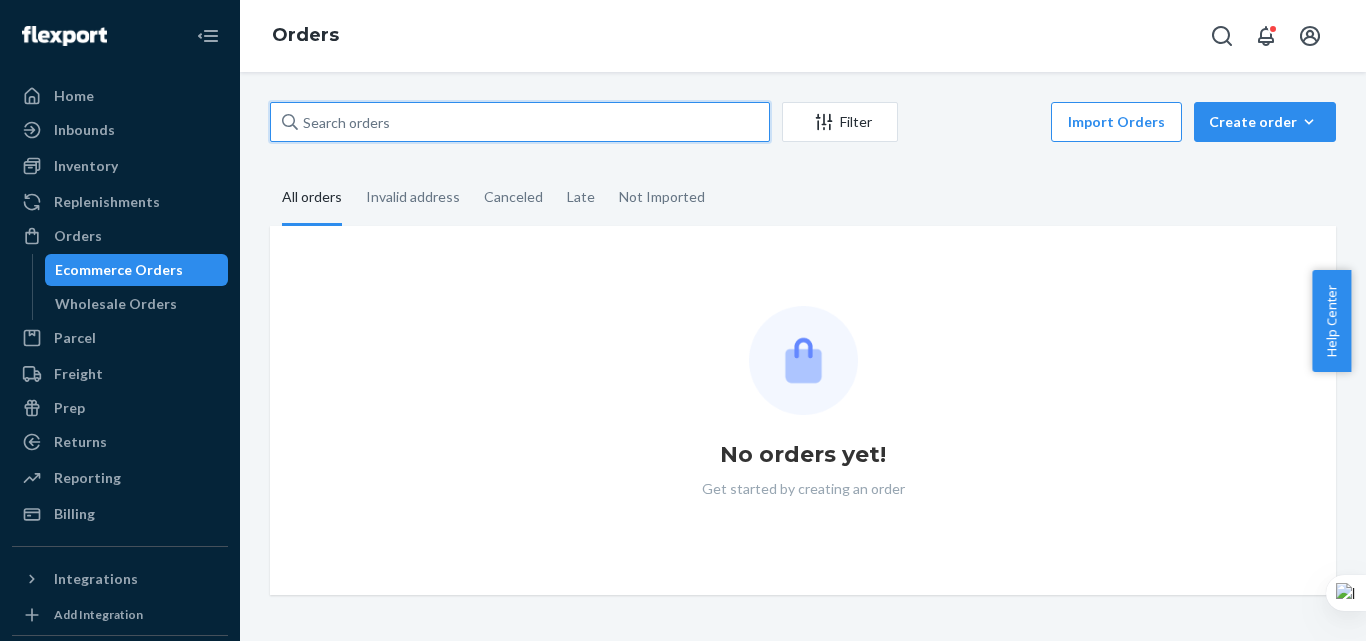 paste on "[ORDER_ID]" 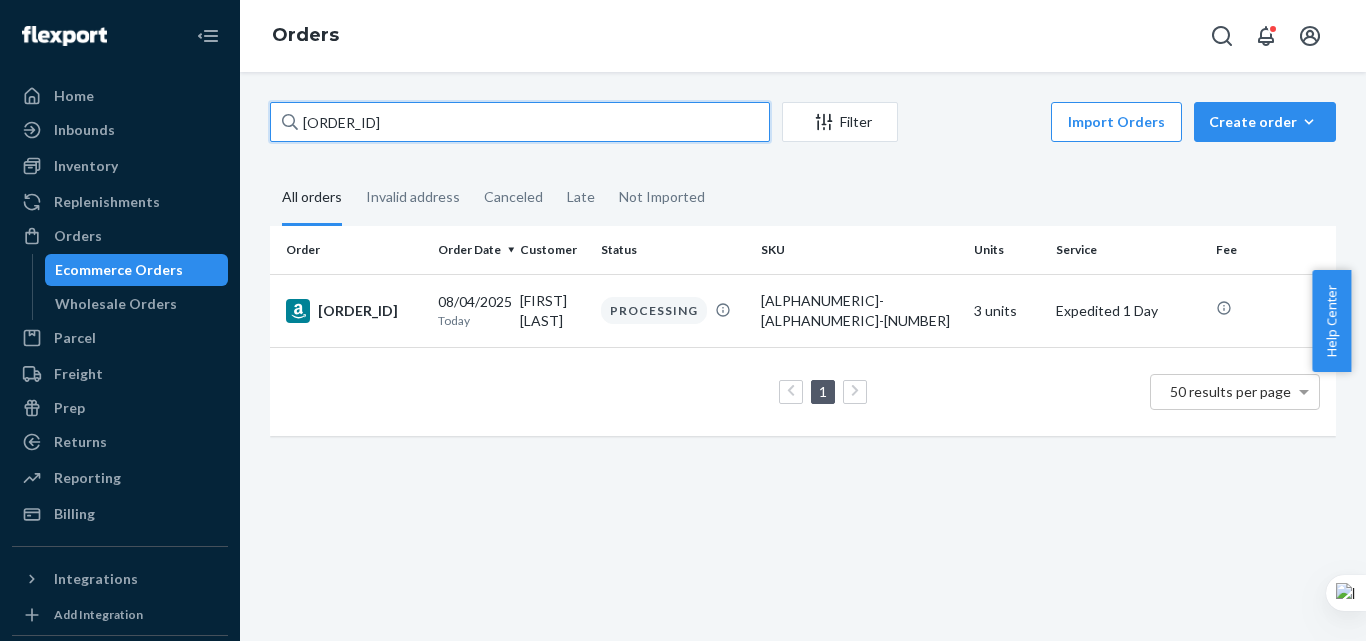 click on "[ORDER_ID]" at bounding box center [520, 122] 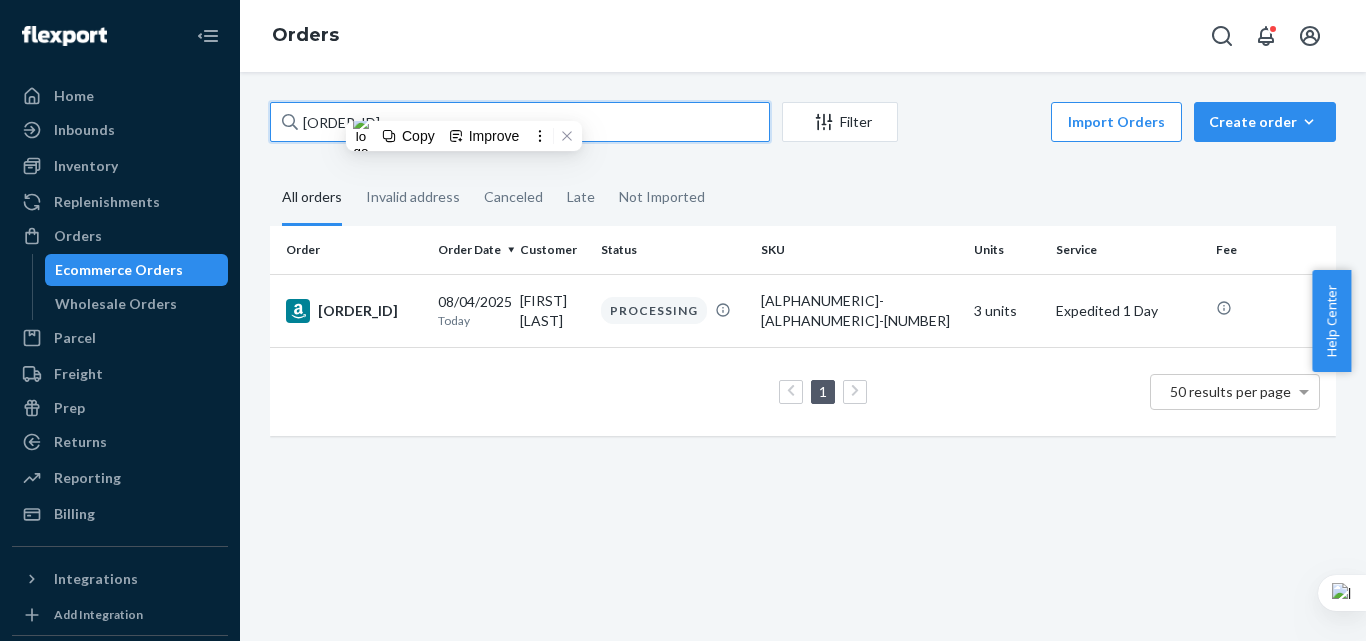 paste on "[ORDER_ID]" 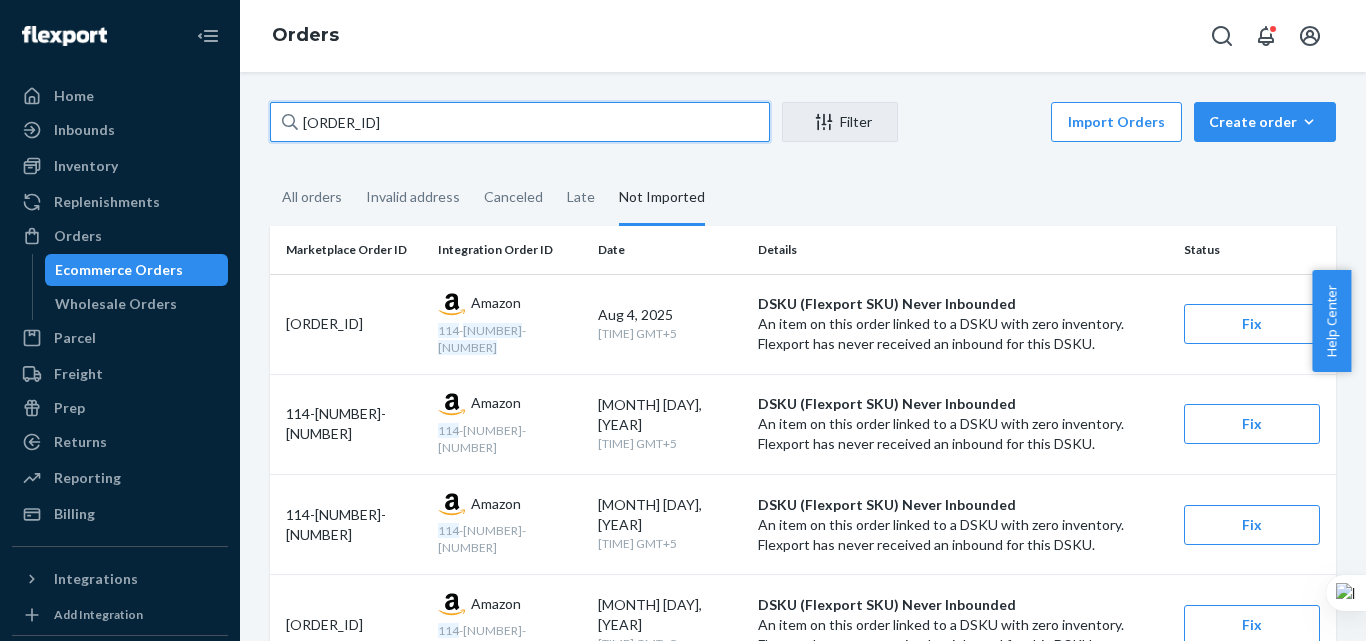click on "[ORDER_ID]" at bounding box center [520, 122] 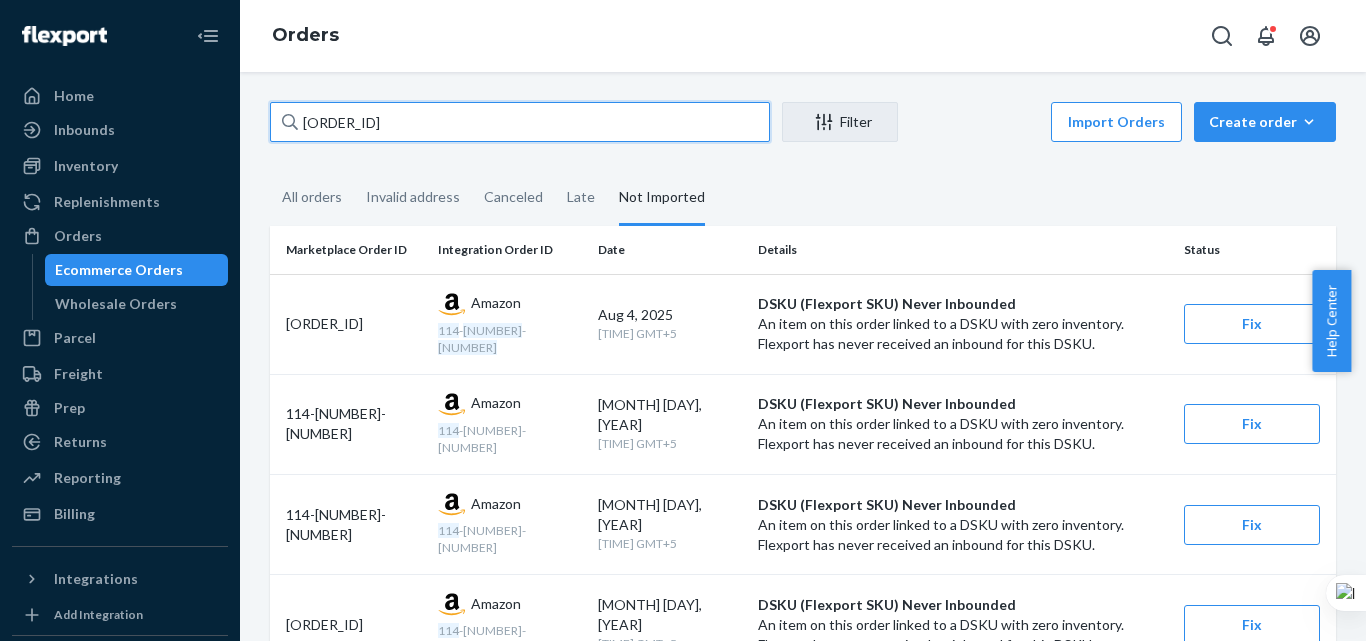 click on "[ORDER_ID]" at bounding box center [520, 122] 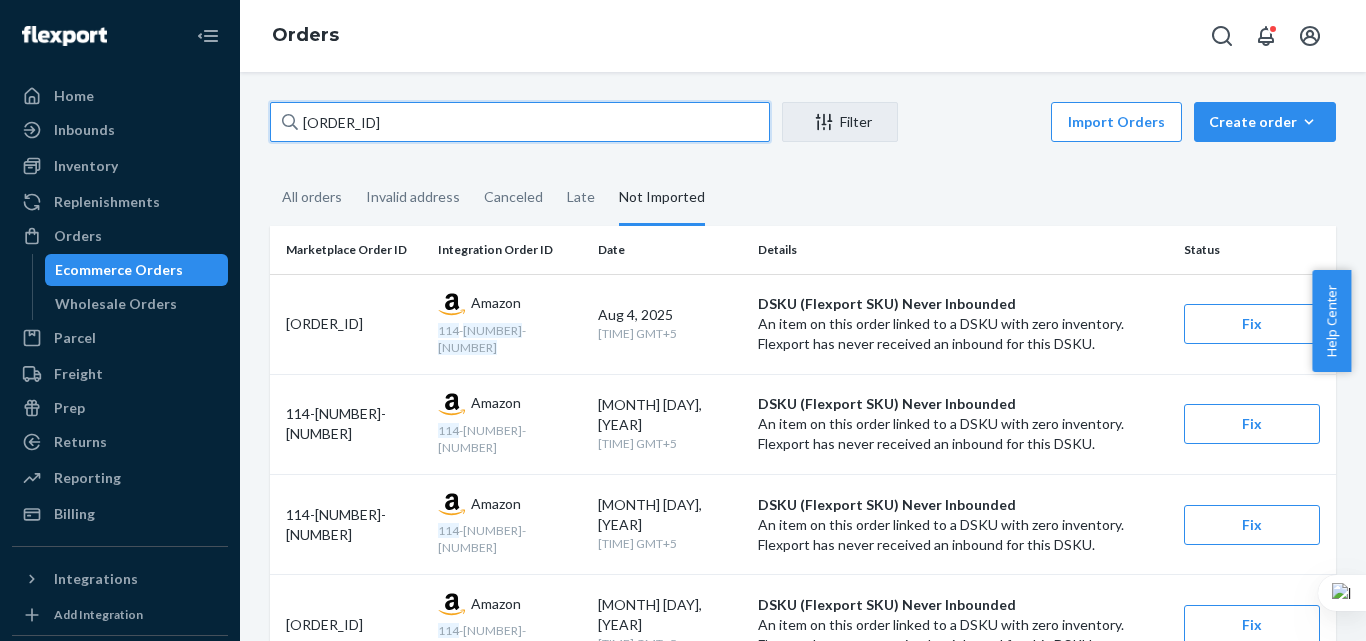 paste on "[NUMBER]-[NUMBER]-[NUMBER]" 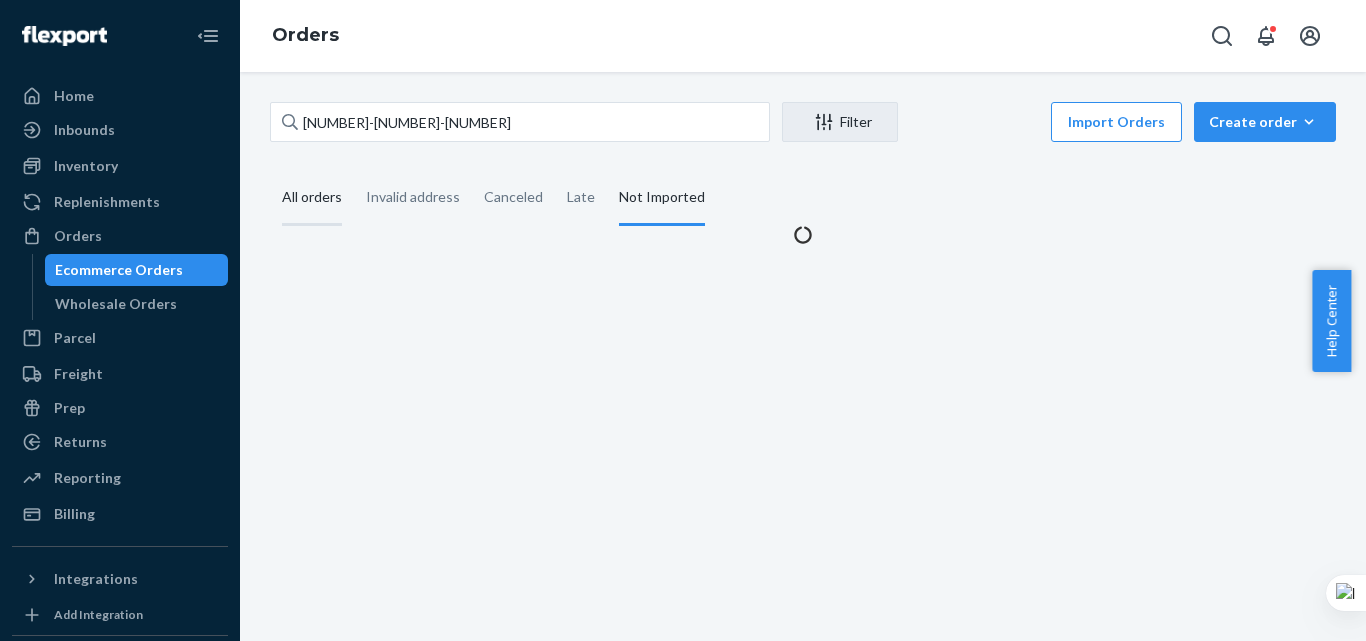 click on "All orders" at bounding box center [312, 198] 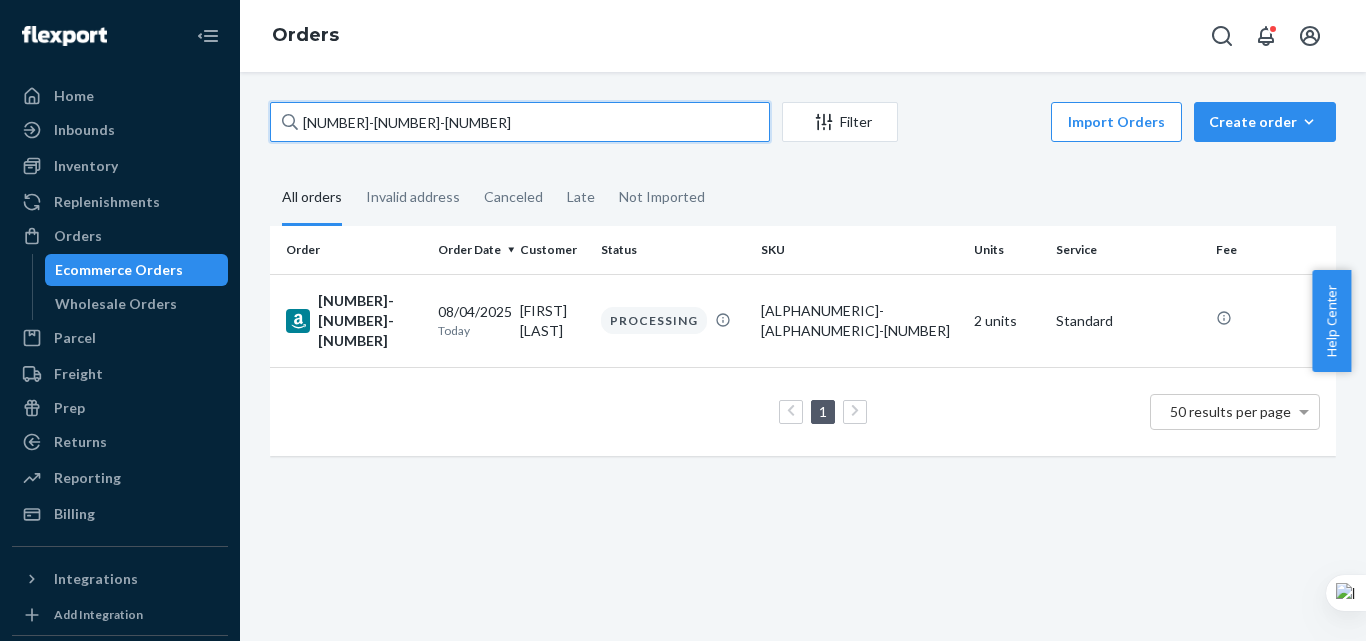 click on "[NUMBER]-[NUMBER]-[NUMBER]" at bounding box center (520, 122) 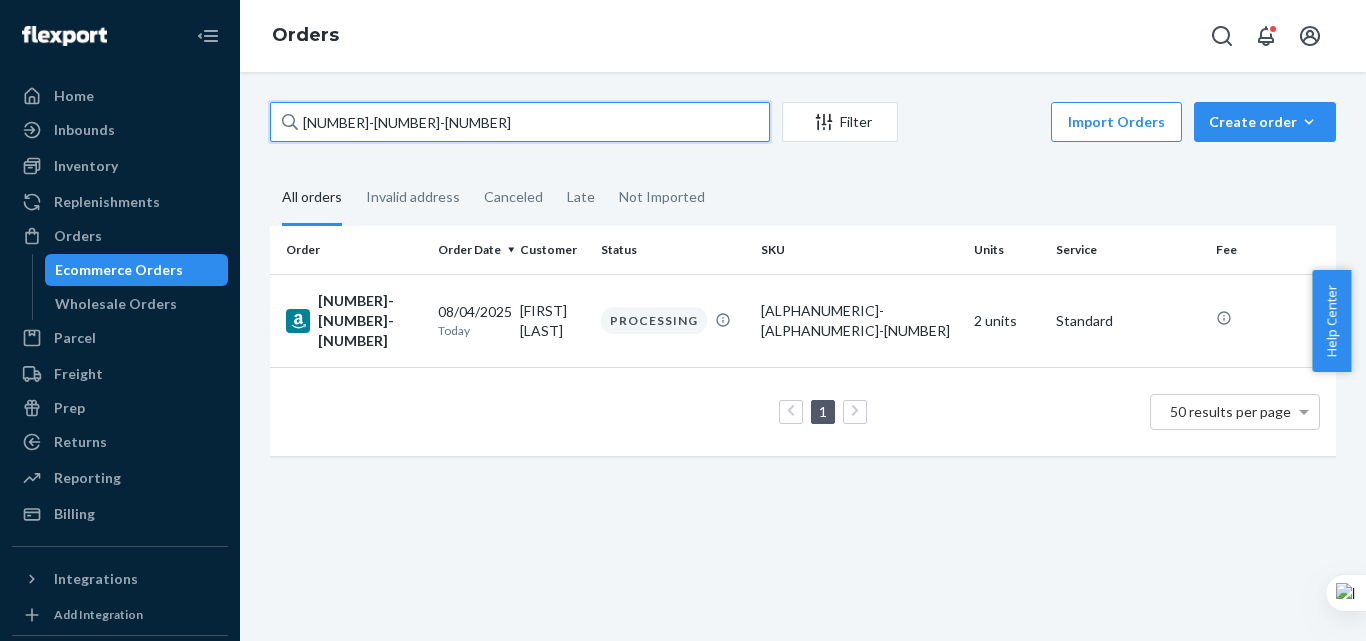 click on "[NUMBER]-[NUMBER]-[NUMBER]" at bounding box center (520, 122) 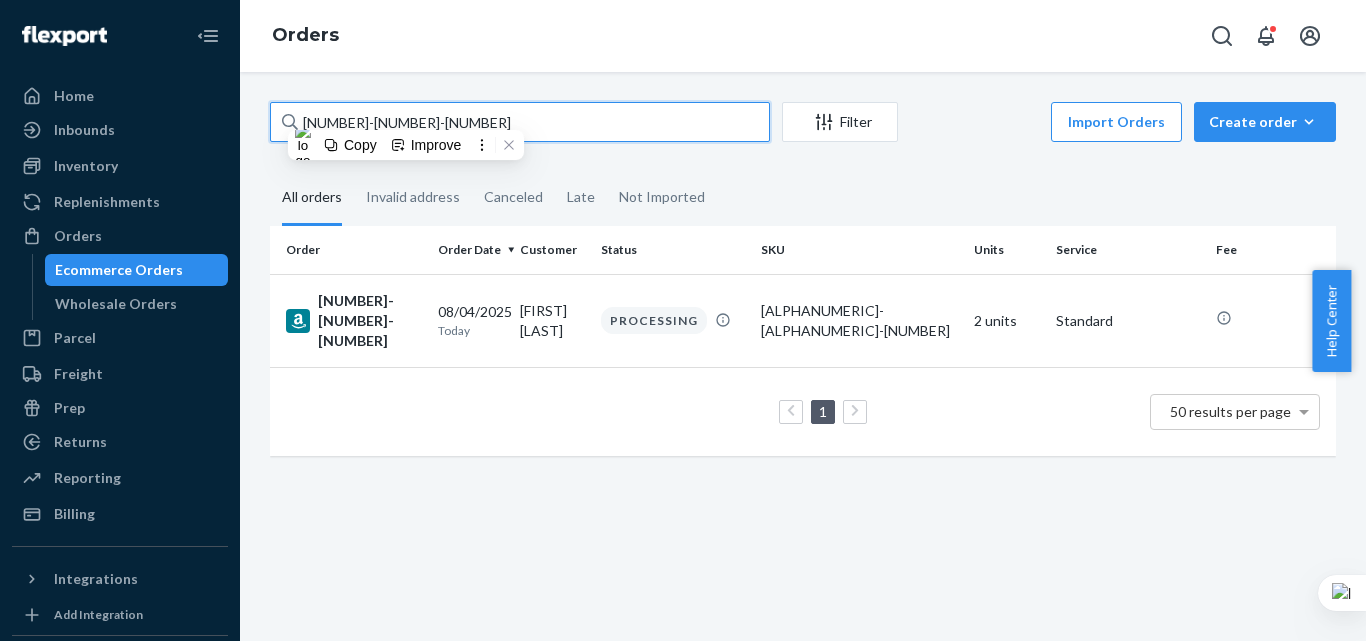 paste on "[NUMBER]-[NUMBER]-[NUMBER]" 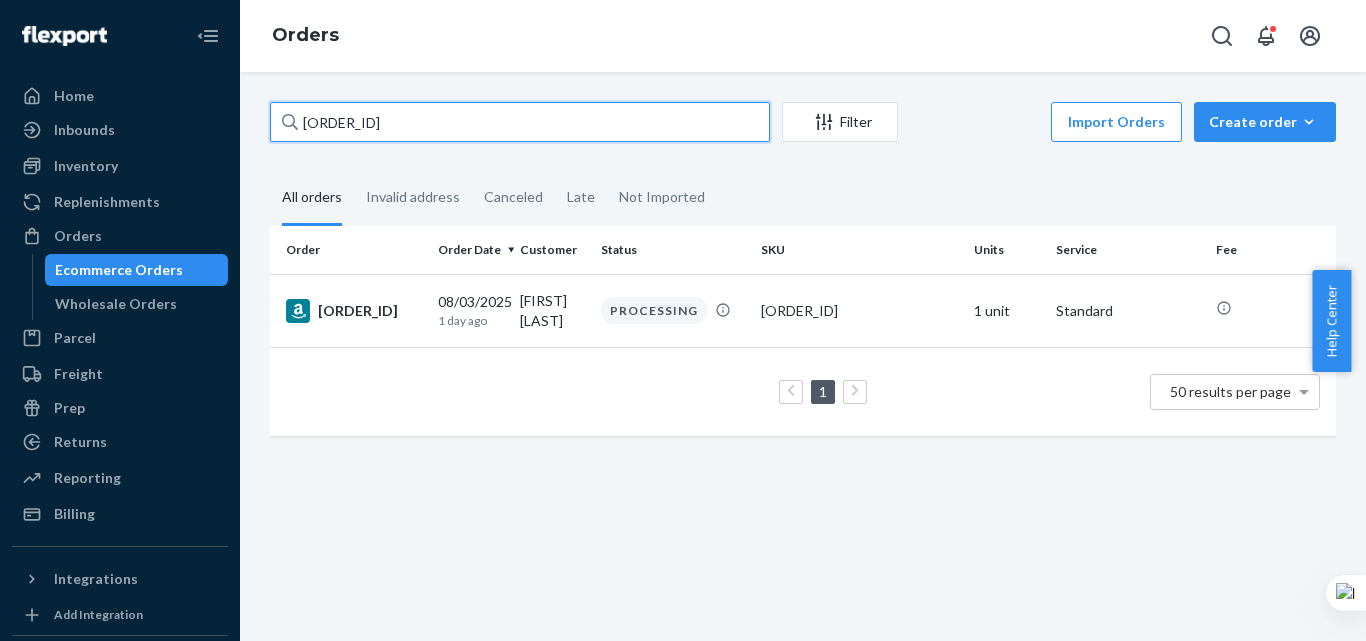 click on "[ORDER_ID]" at bounding box center (520, 122) 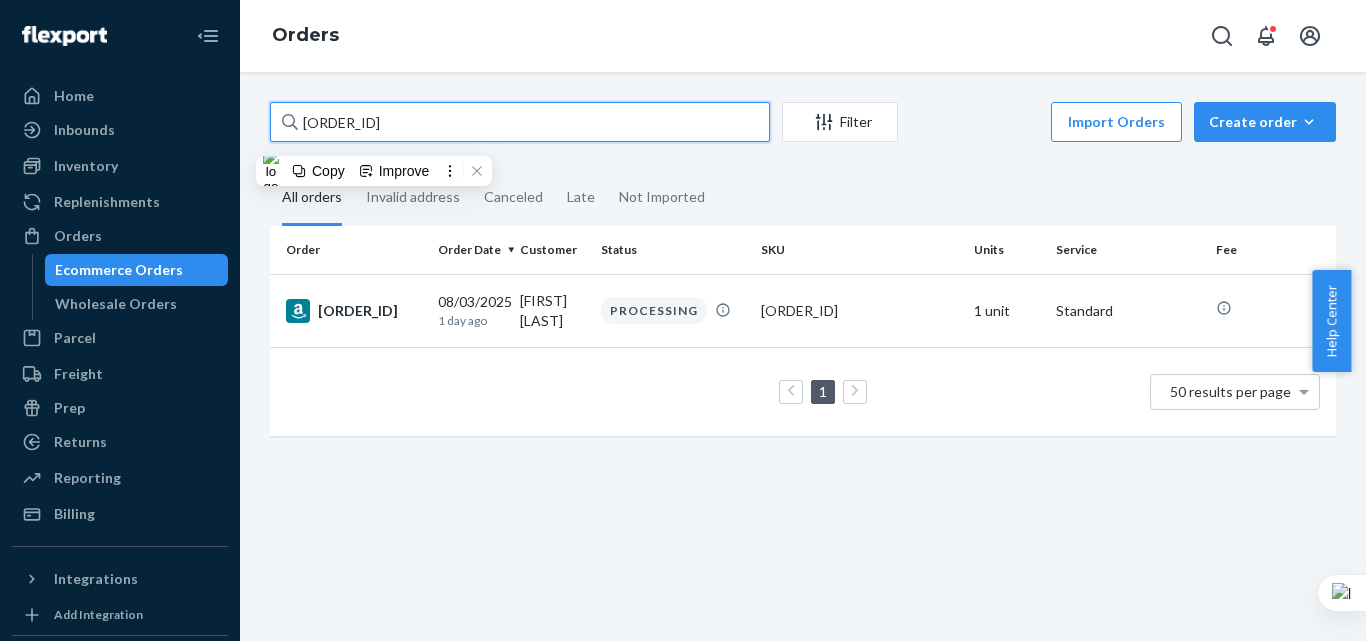 paste on "[NUMBER]-[NUMBER]-[NUMBER]" 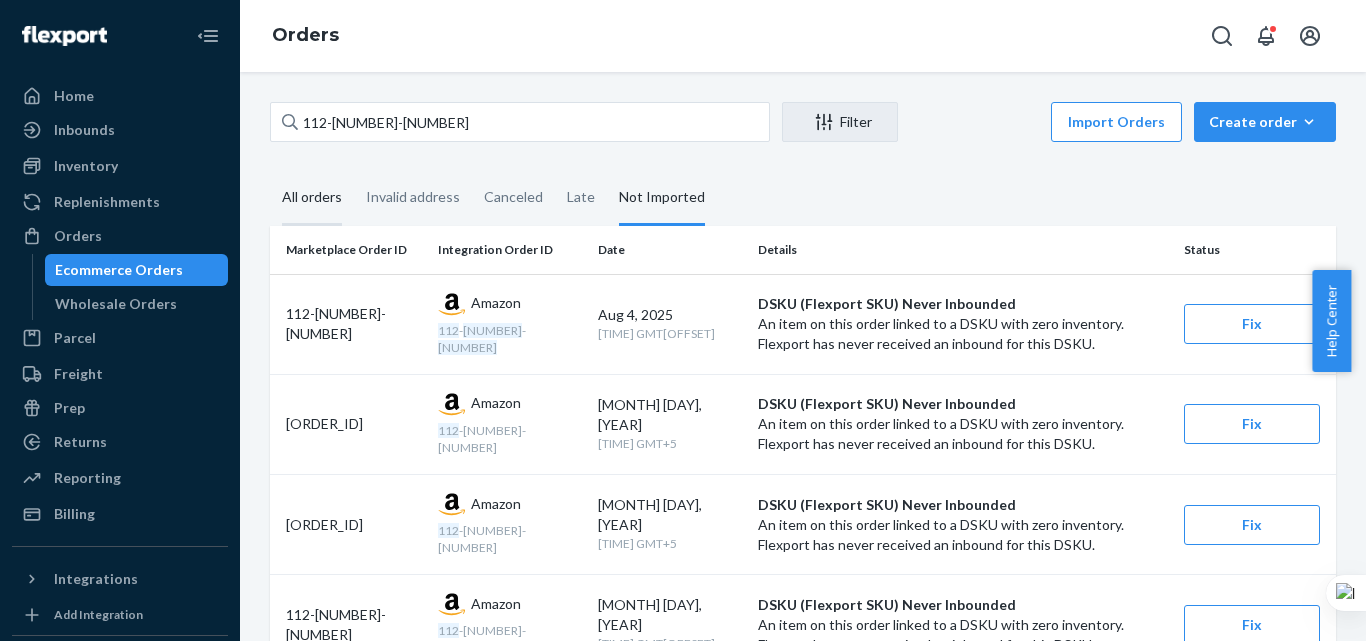 click on "All orders" at bounding box center [312, 198] 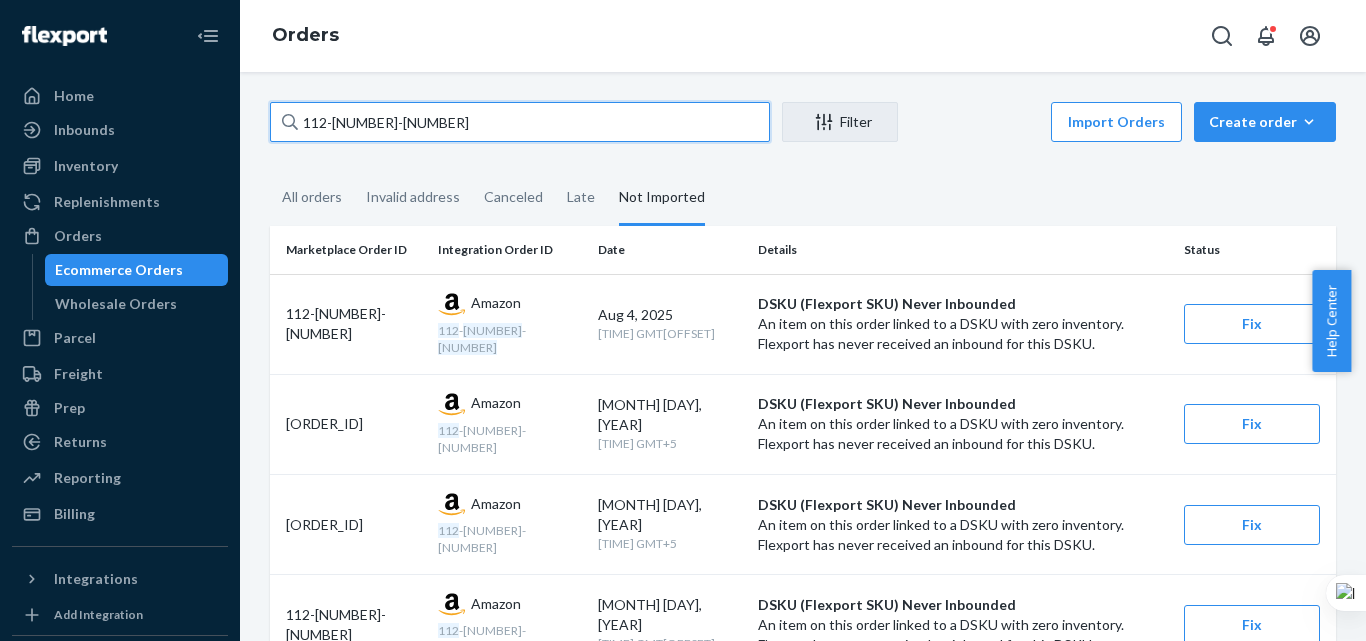 click on "112-[NUMBER]-[NUMBER]" at bounding box center [520, 122] 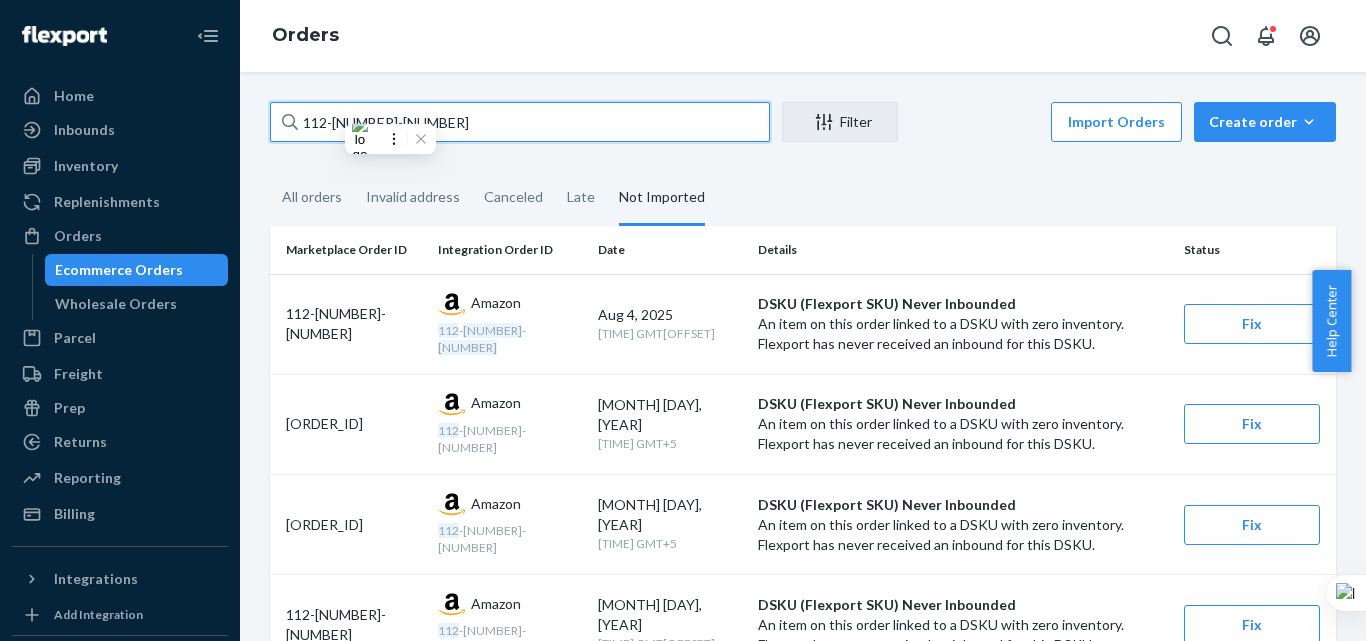 click on "112-[NUMBER]-[NUMBER]" at bounding box center [520, 122] 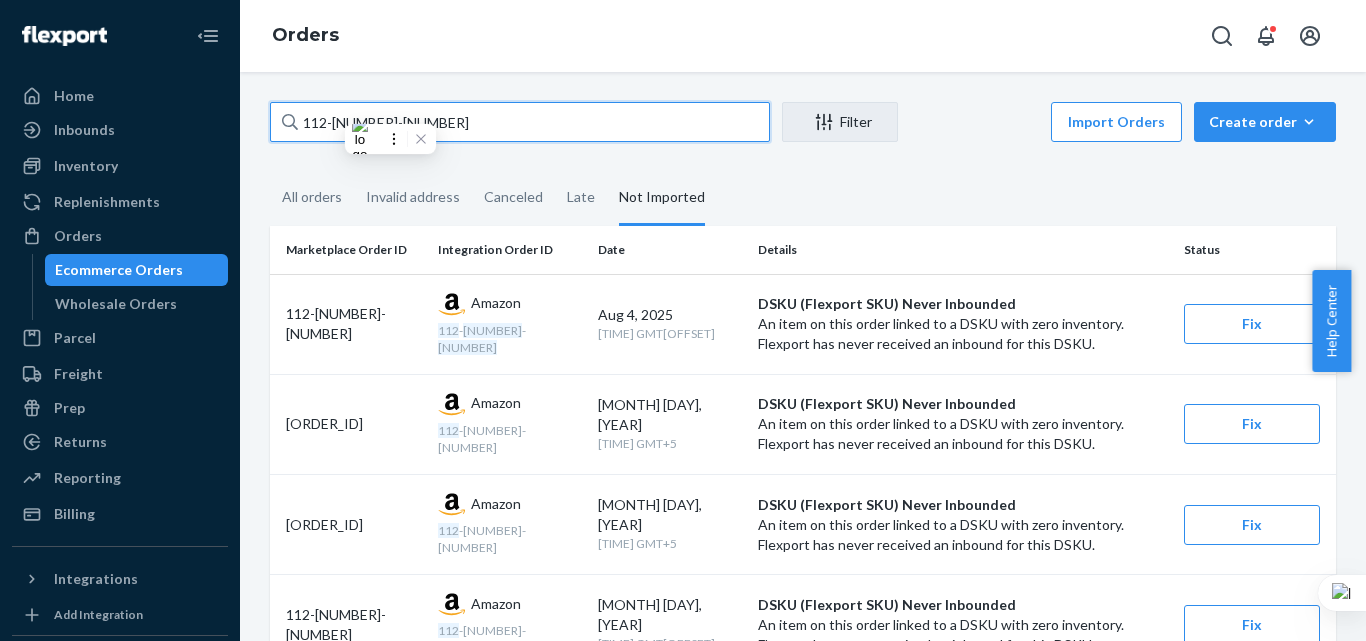 paste on "[ORDER_ID]" 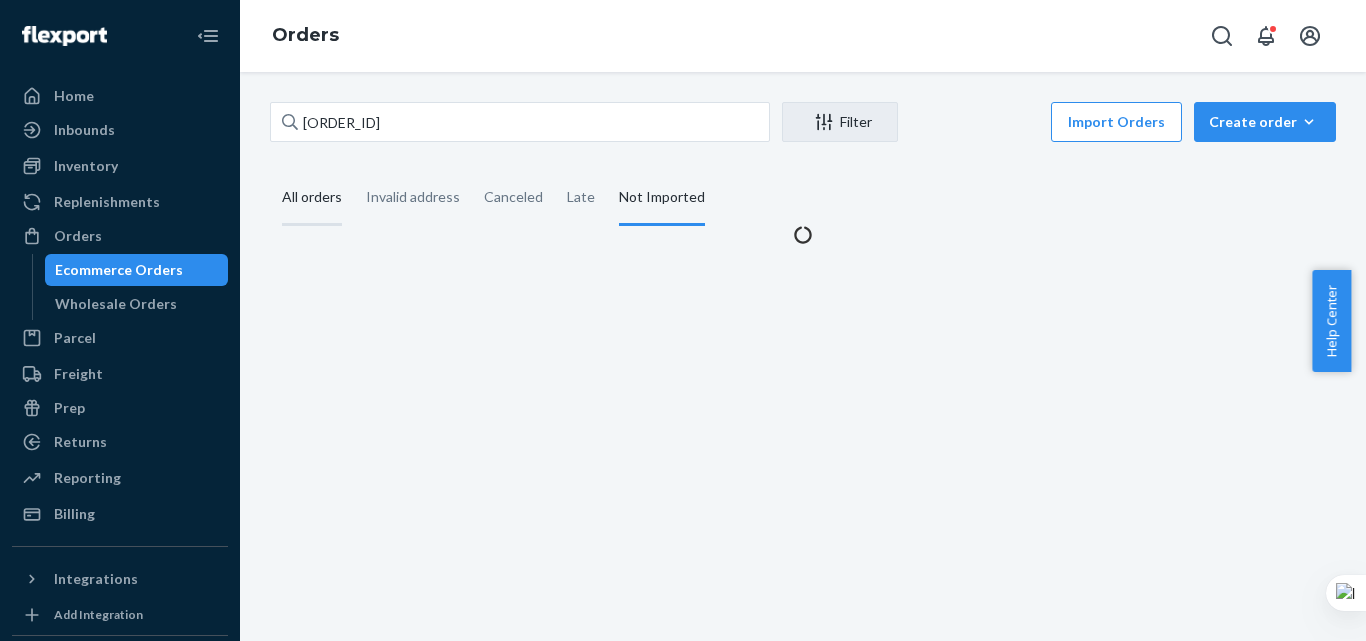 click on "All orders" at bounding box center [312, 198] 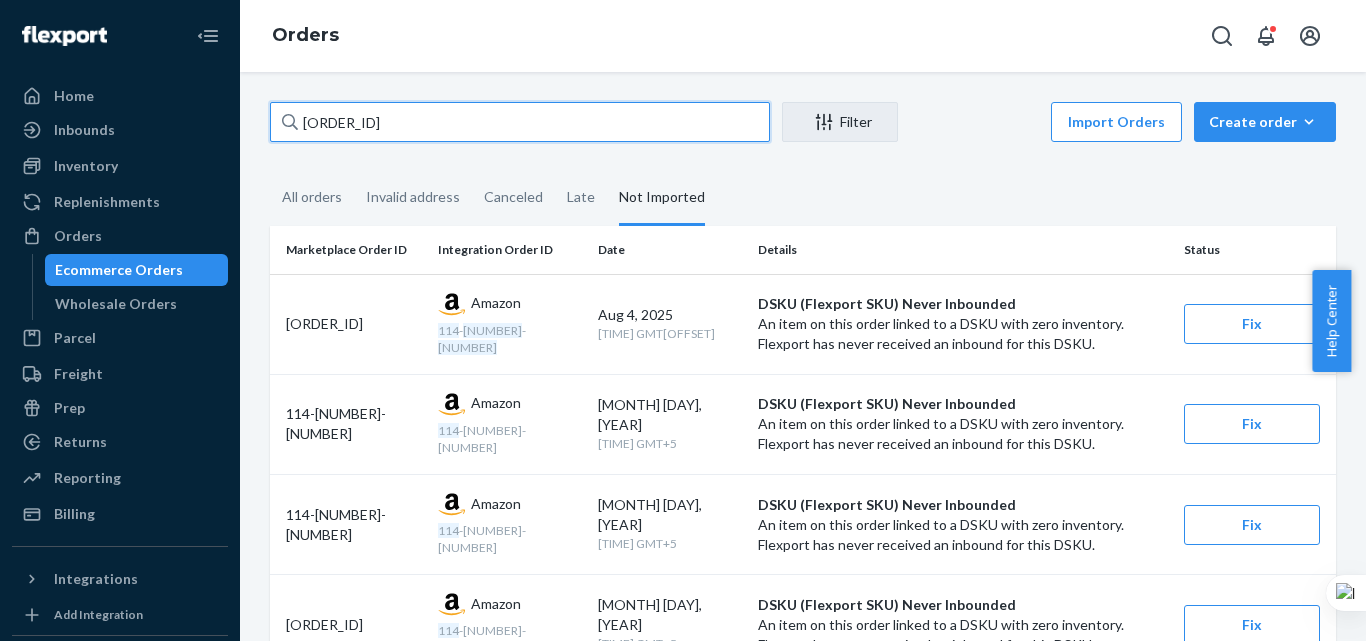 click on "[ORDER_ID]" at bounding box center [520, 122] 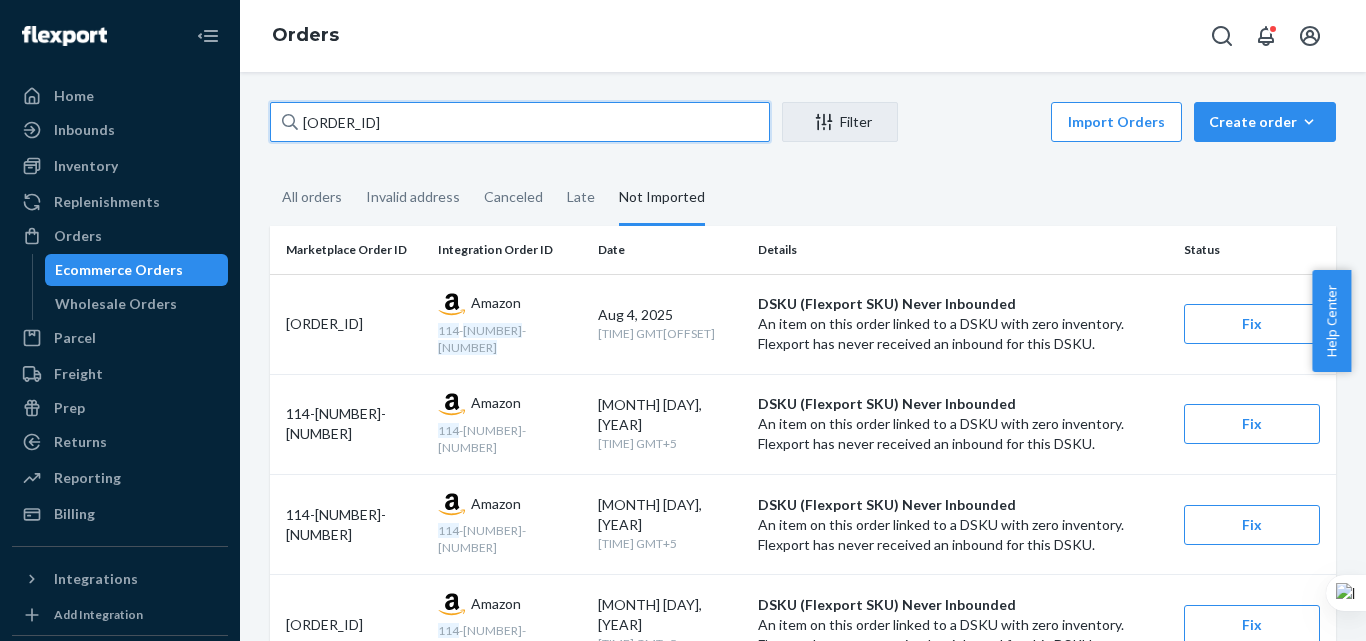 click on "[ORDER_ID]" at bounding box center (520, 122) 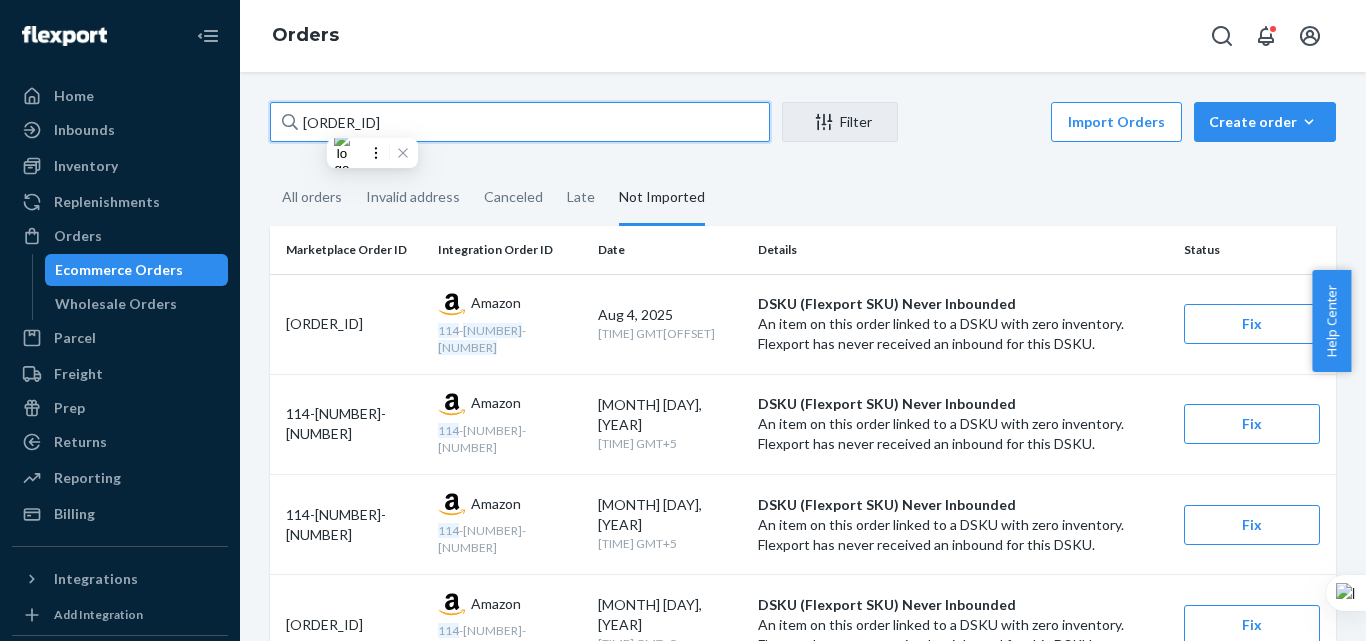 paste on "[ORDER_ID]" 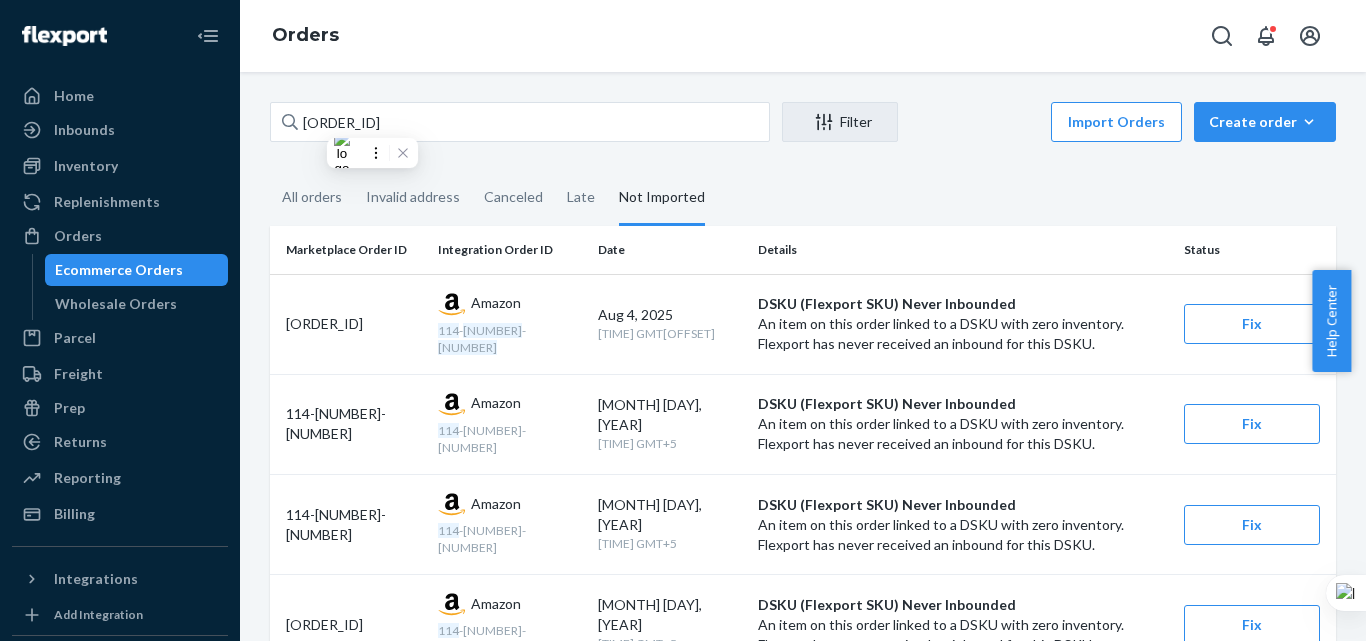 click on "All orders" at bounding box center (312, 197) 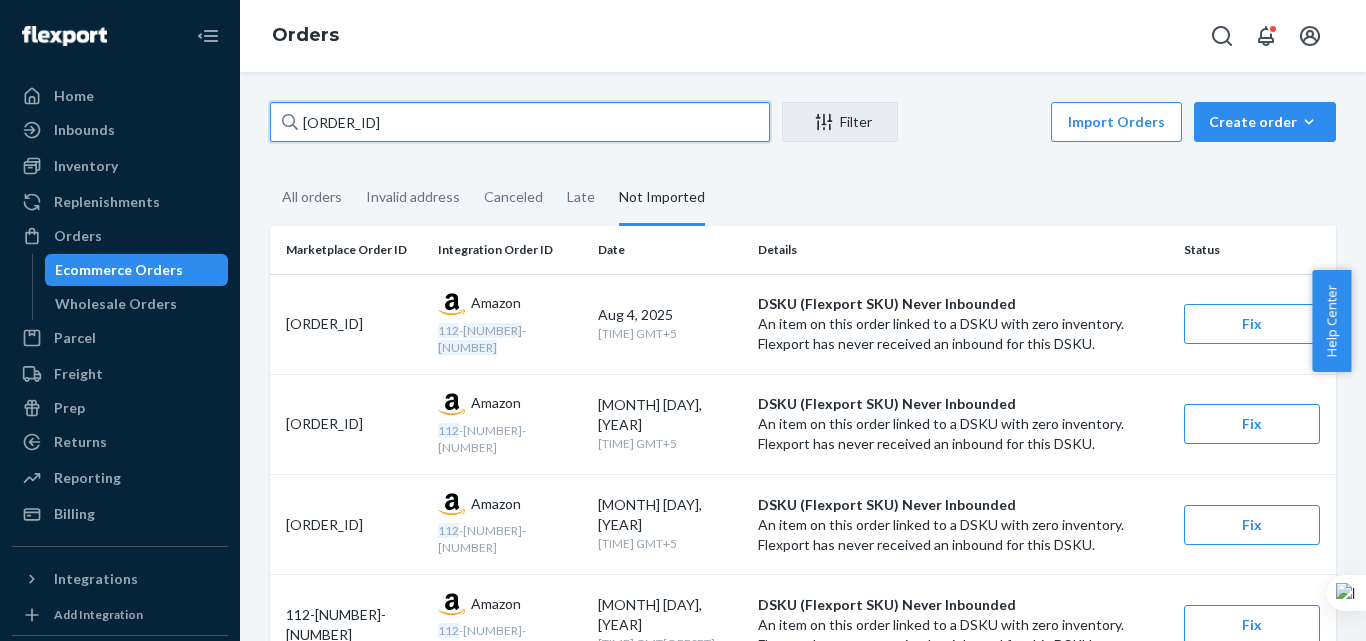 click on "[ORDER_ID]" at bounding box center [520, 122] 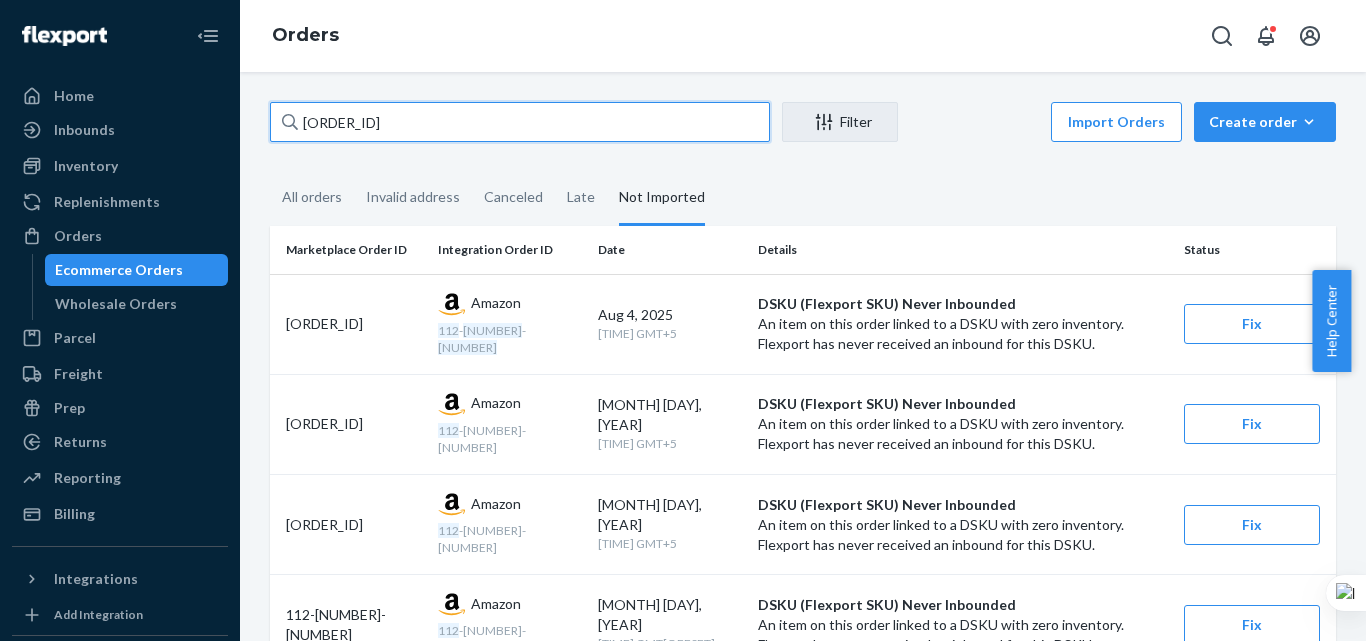 click on "[ORDER_ID]" at bounding box center [520, 122] 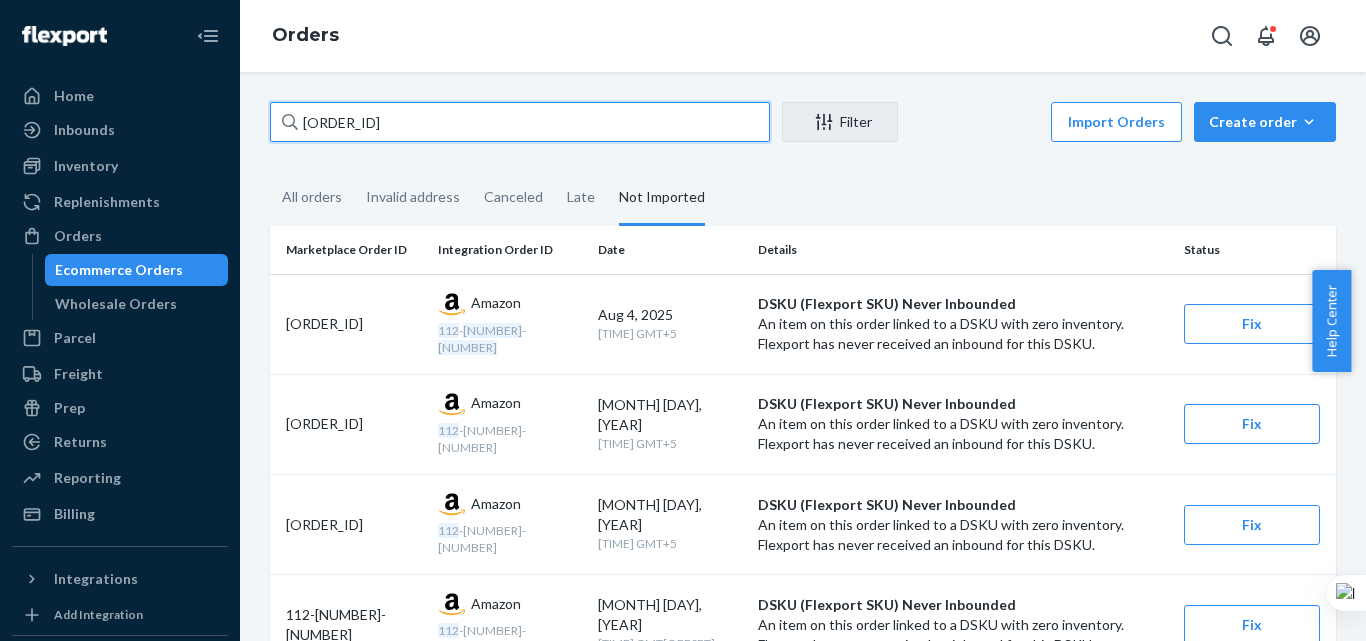 click on "[ORDER_ID]" at bounding box center [520, 122] 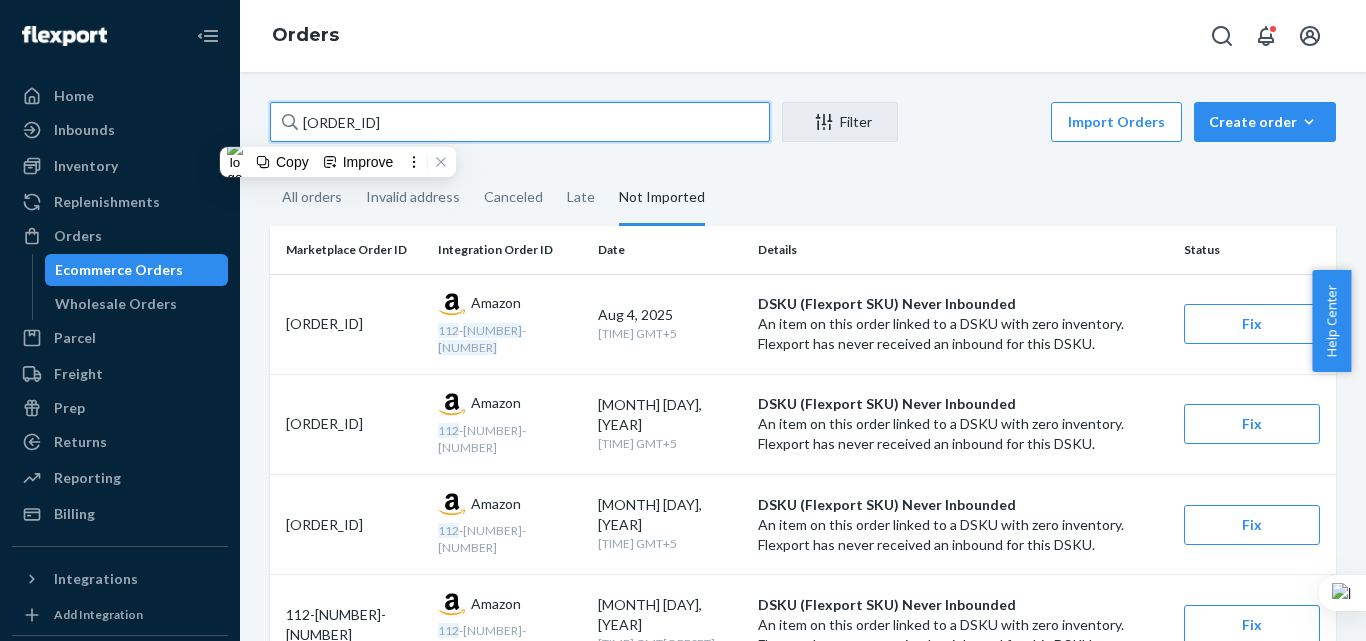 paste on "[ORDER_ID]" 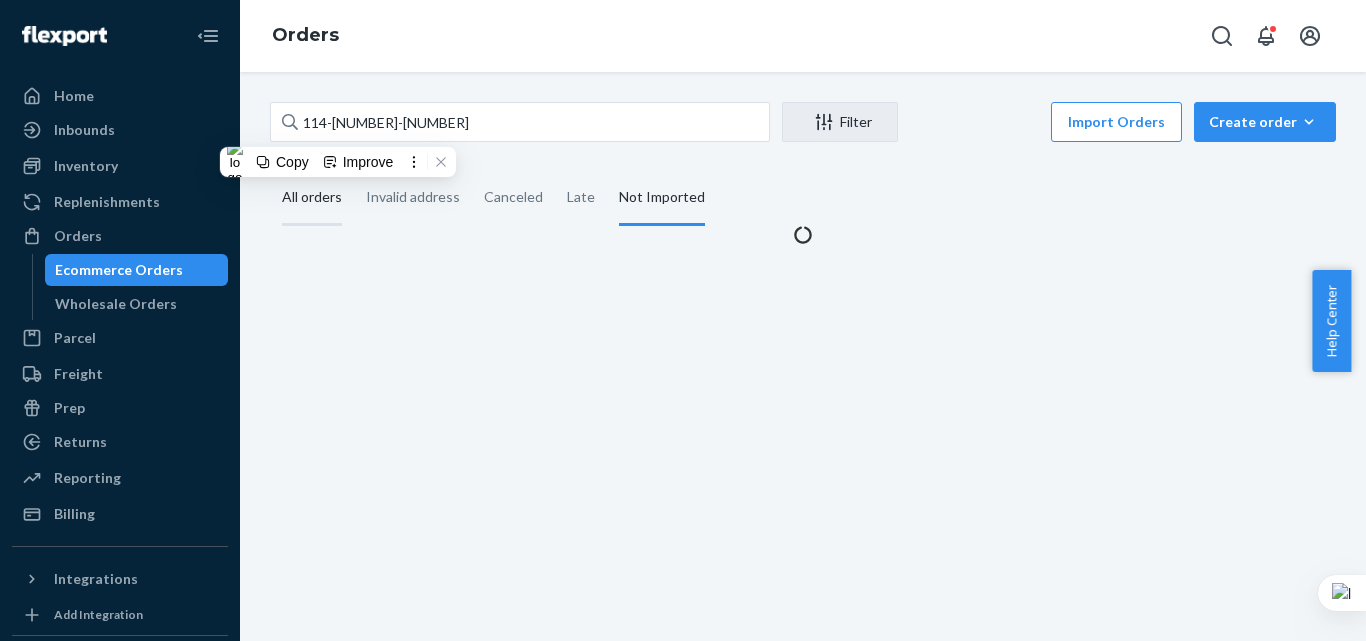 click on "All orders" at bounding box center (312, 198) 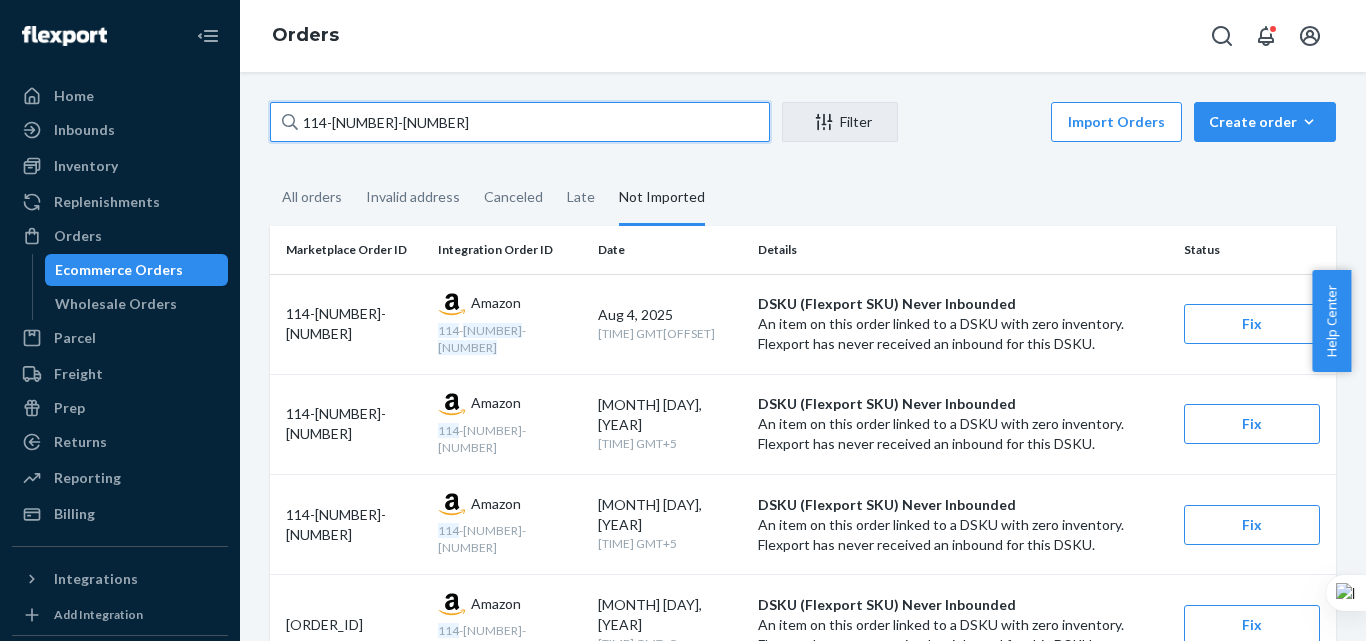 click on "114-[NUMBER]-[NUMBER]" at bounding box center (520, 122) 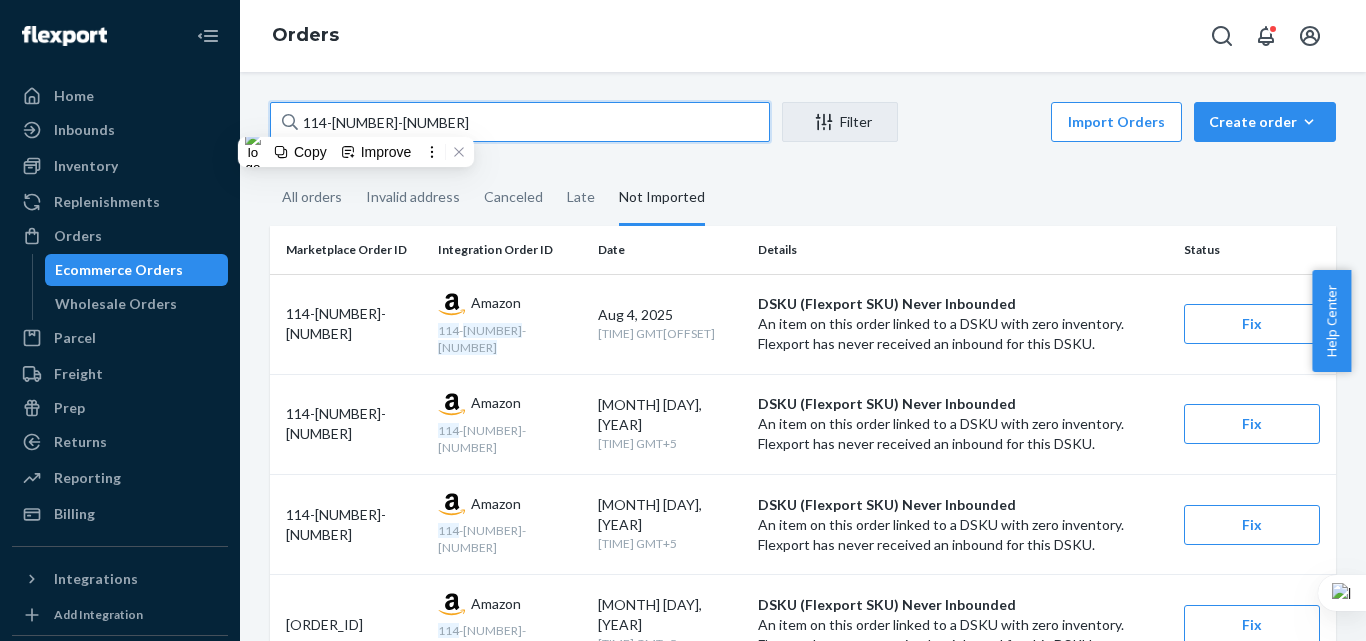 paste on "[NUMBER]-[NUMBER]" 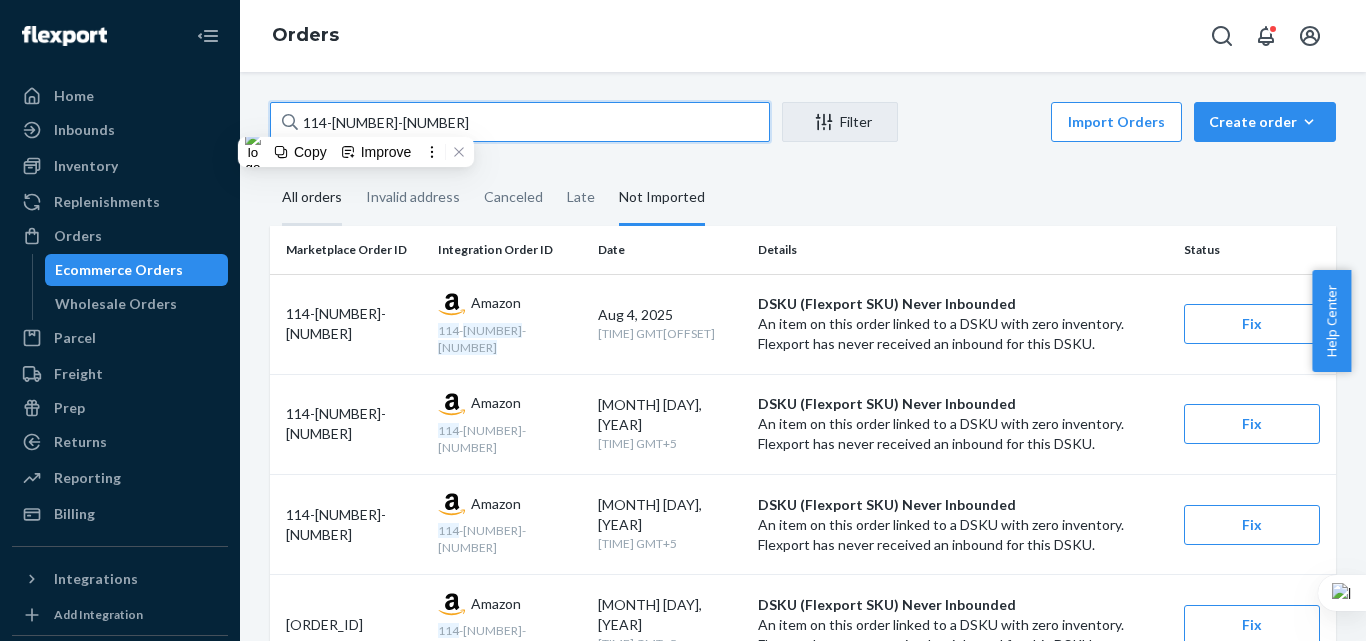 type on "114-[NUMBER]-[NUMBER]" 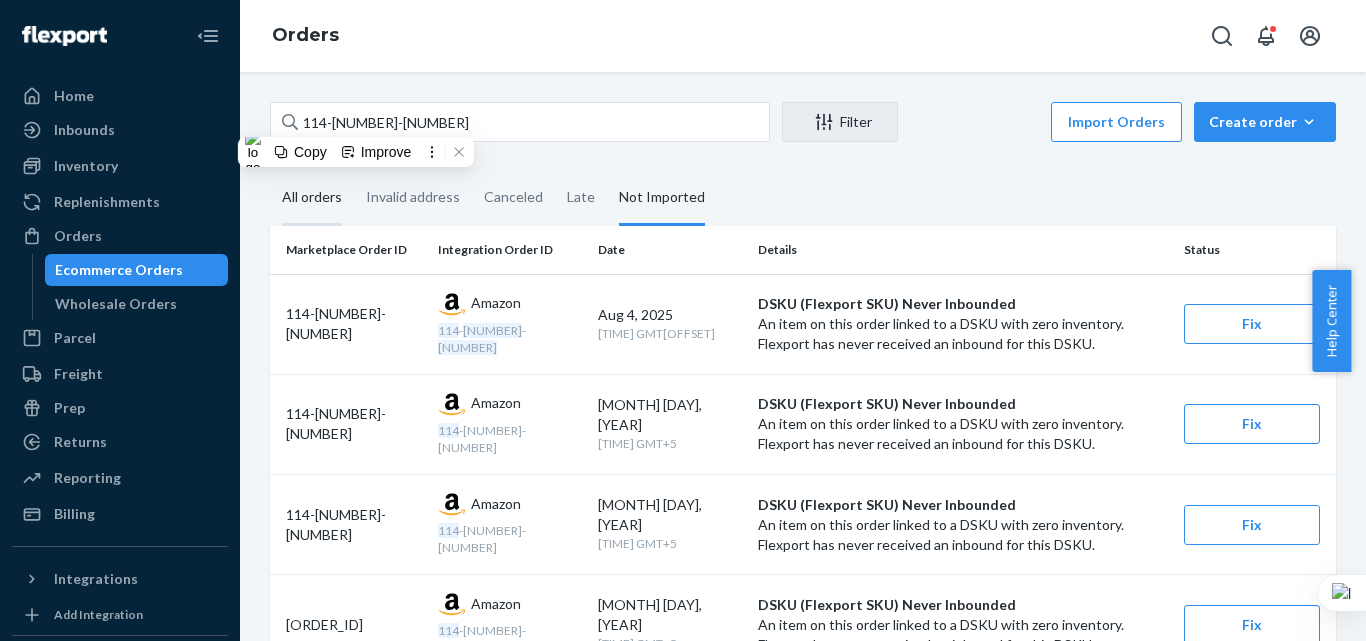 click on "All orders" at bounding box center (312, 198) 